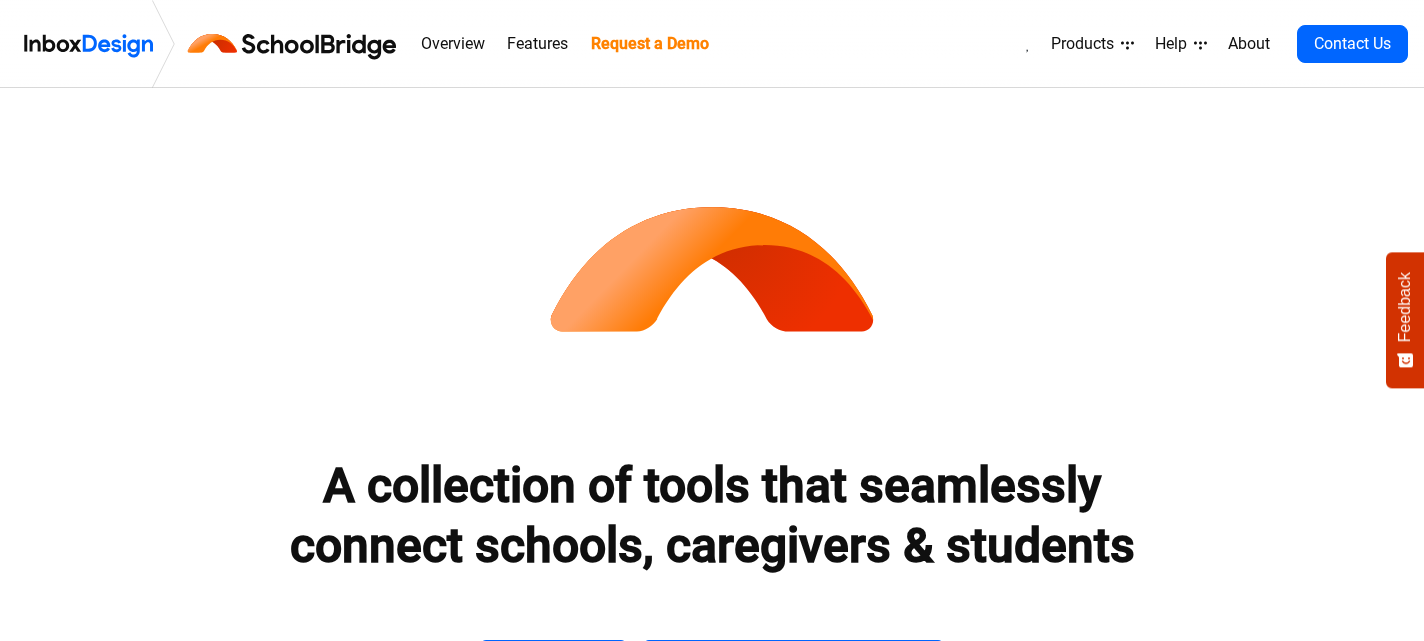 scroll, scrollTop: 523, scrollLeft: 0, axis: vertical 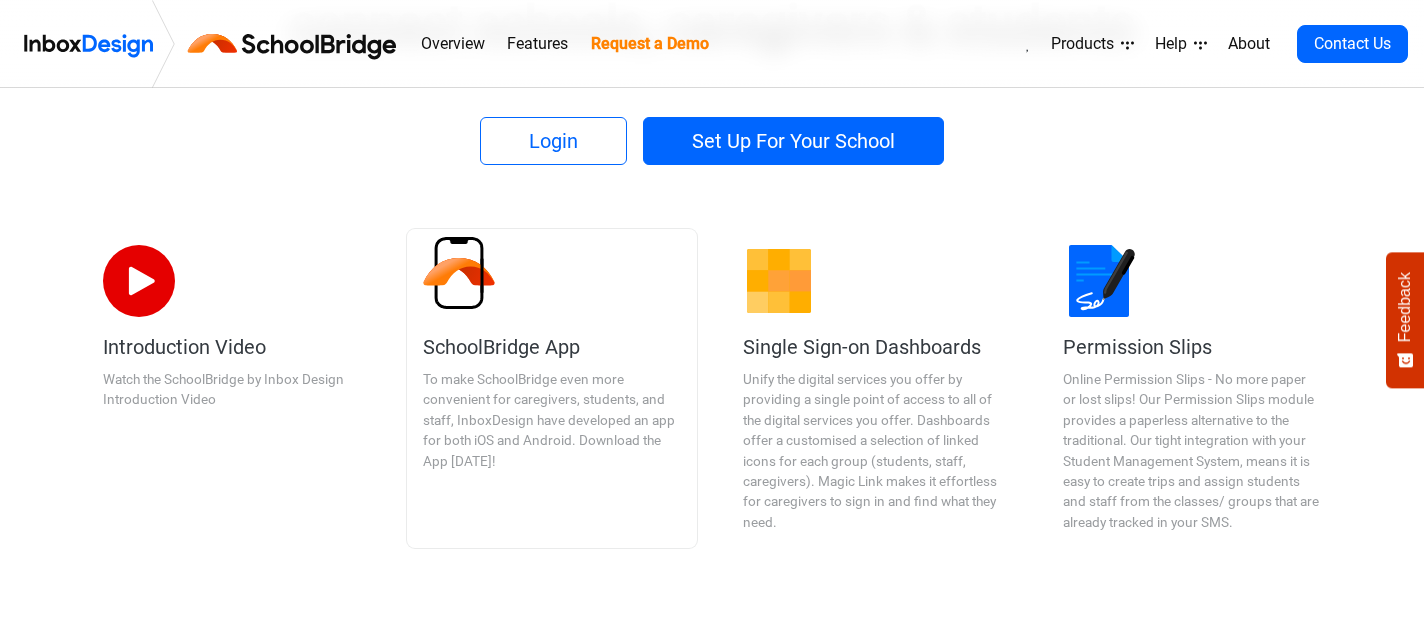click at bounding box center [459, 273] 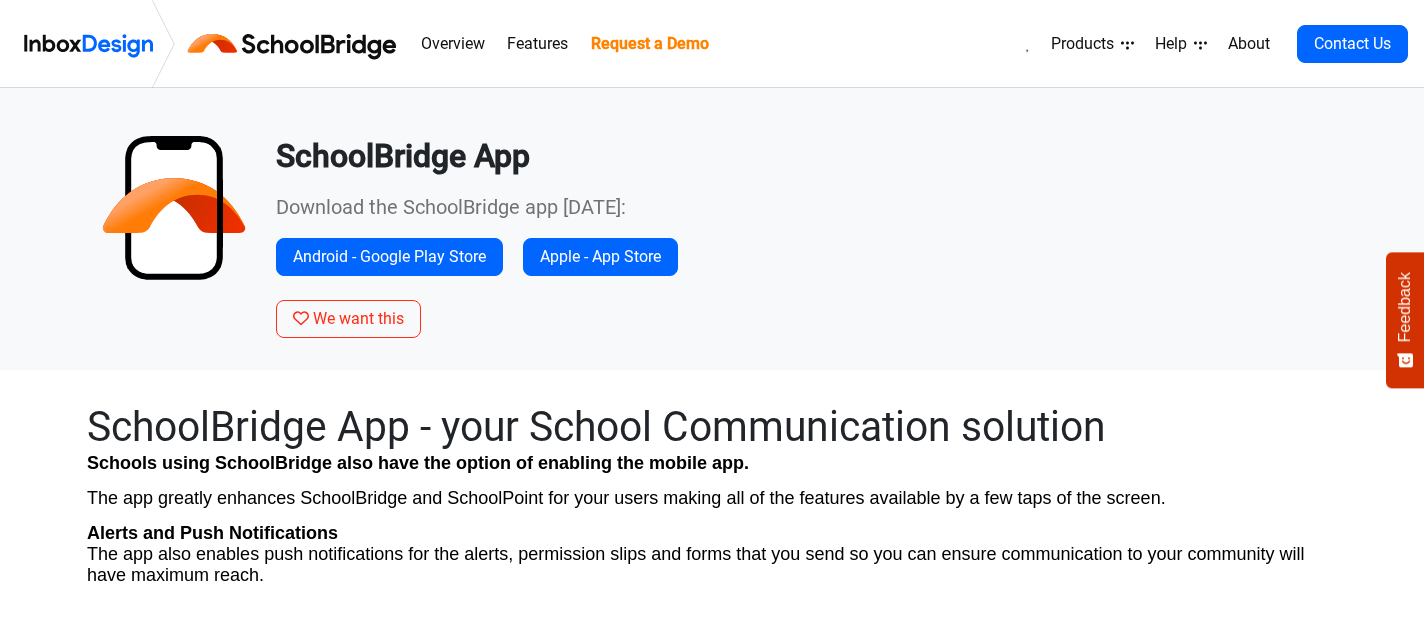 scroll, scrollTop: 0, scrollLeft: 0, axis: both 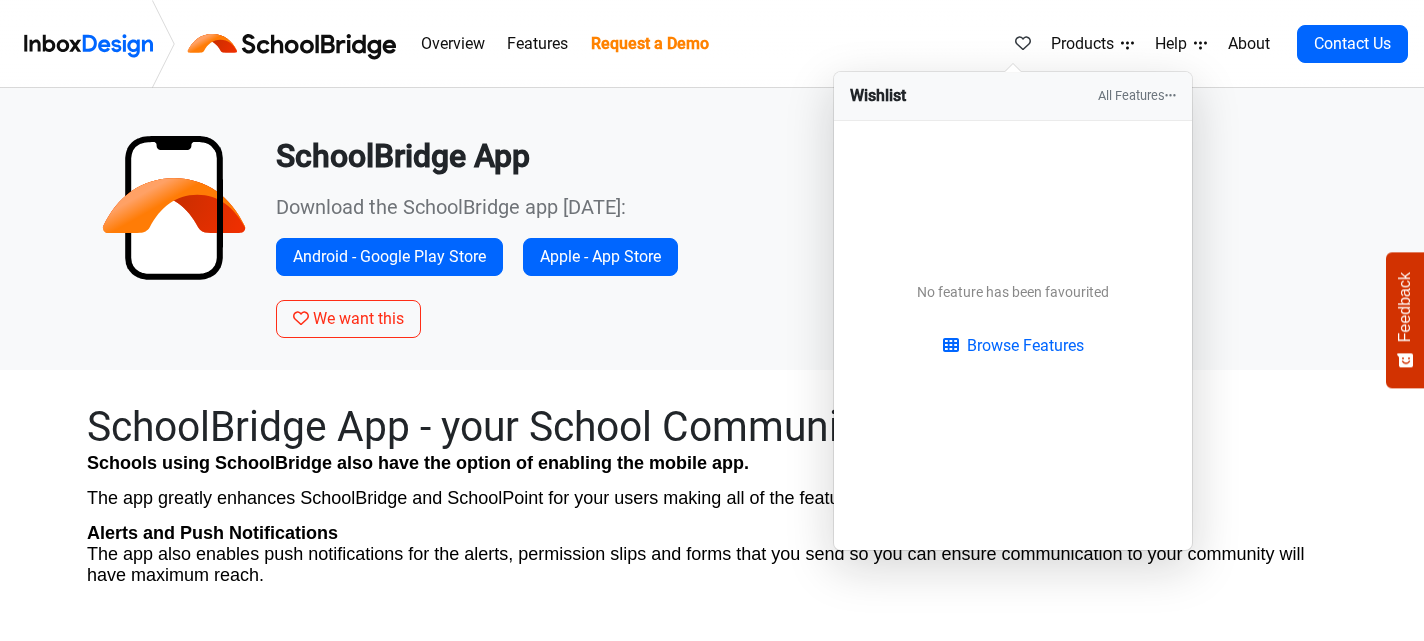 click on "Overview" at bounding box center (452, 44) 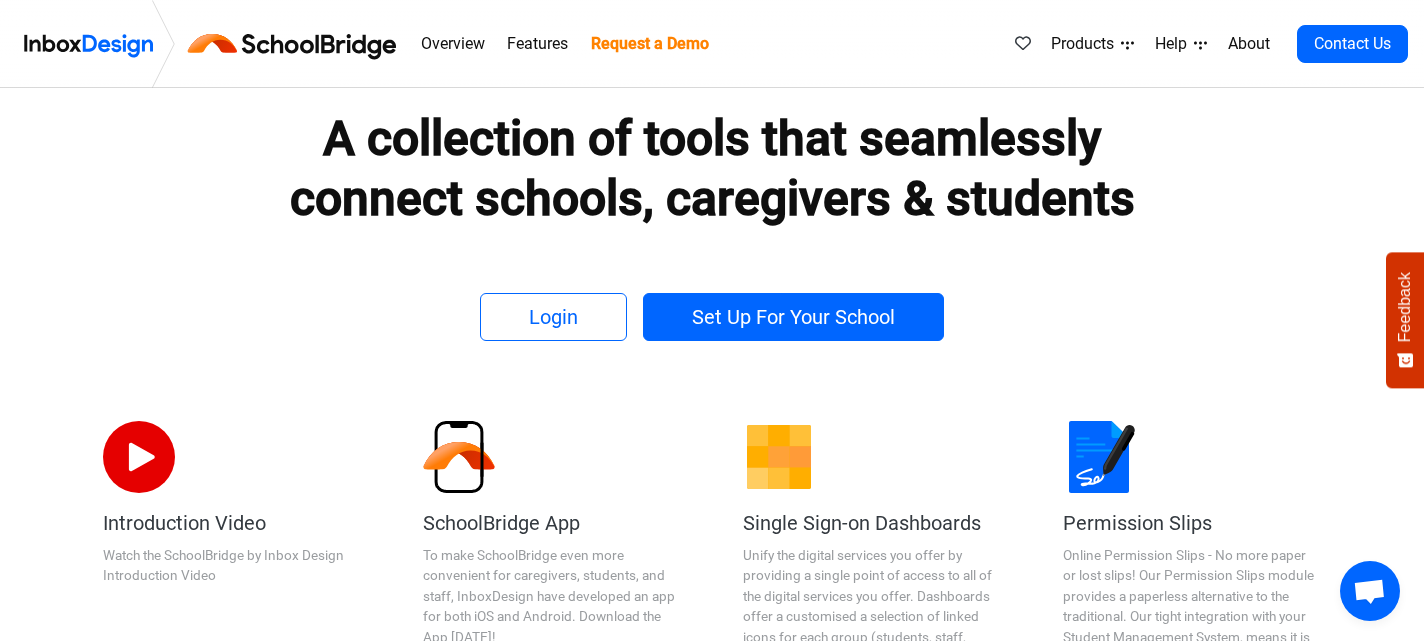 scroll, scrollTop: 337, scrollLeft: 0, axis: vertical 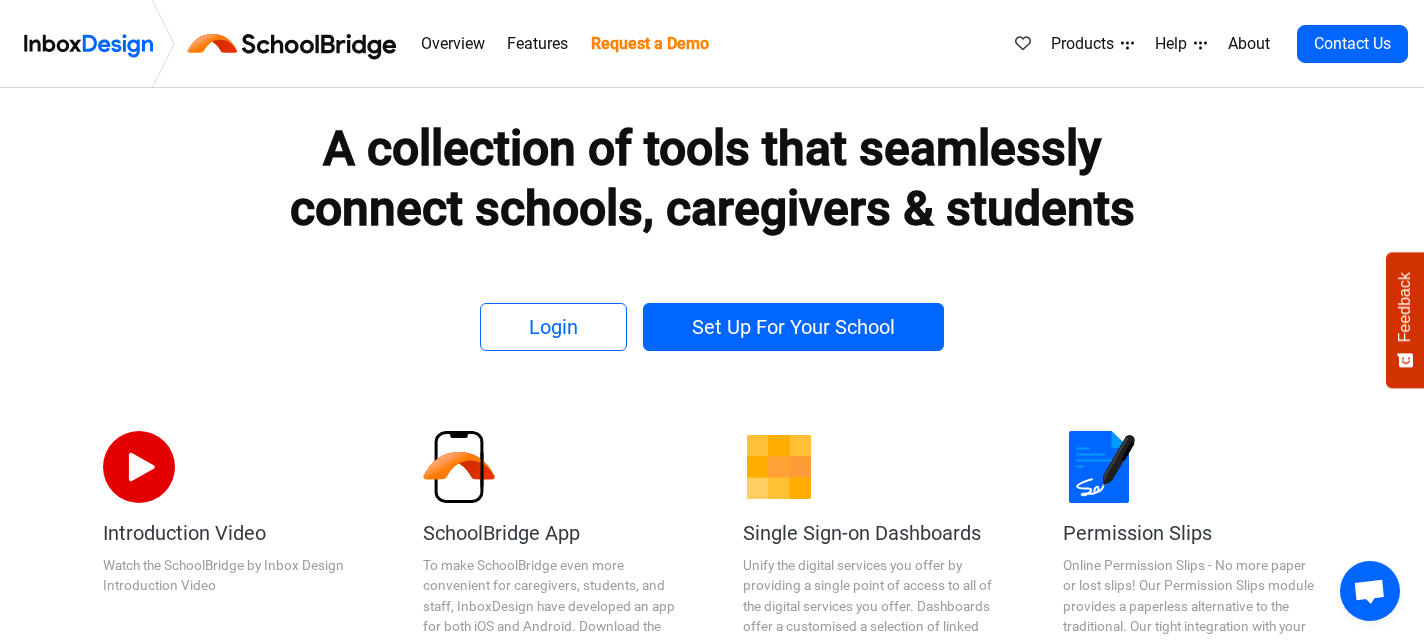click on "About" at bounding box center [1248, 44] 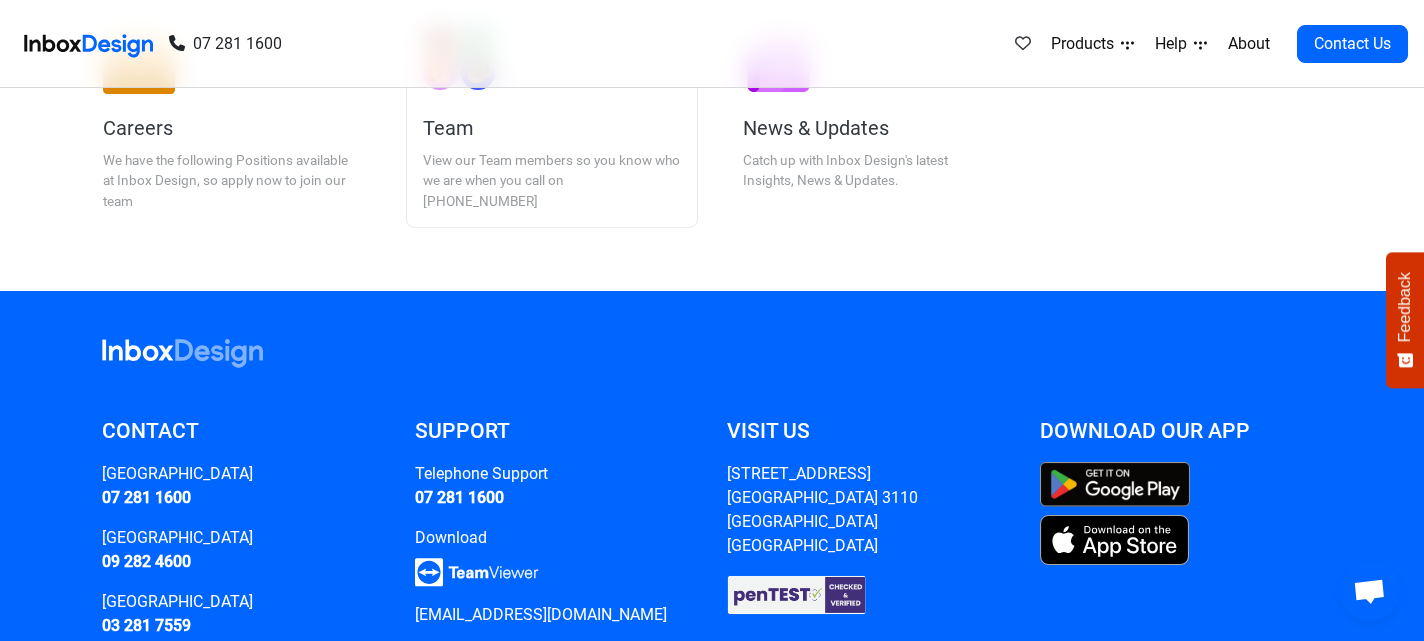 scroll, scrollTop: 387, scrollLeft: 0, axis: vertical 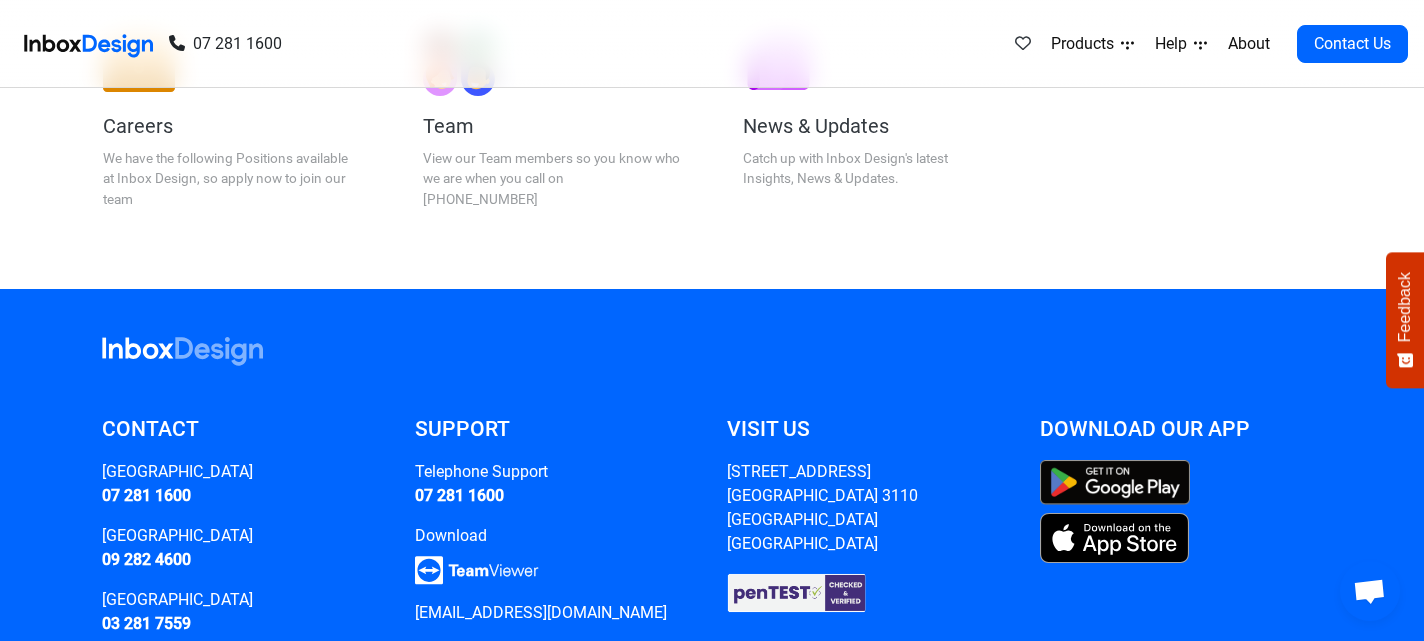 click on "Products" at bounding box center [1092, 44] 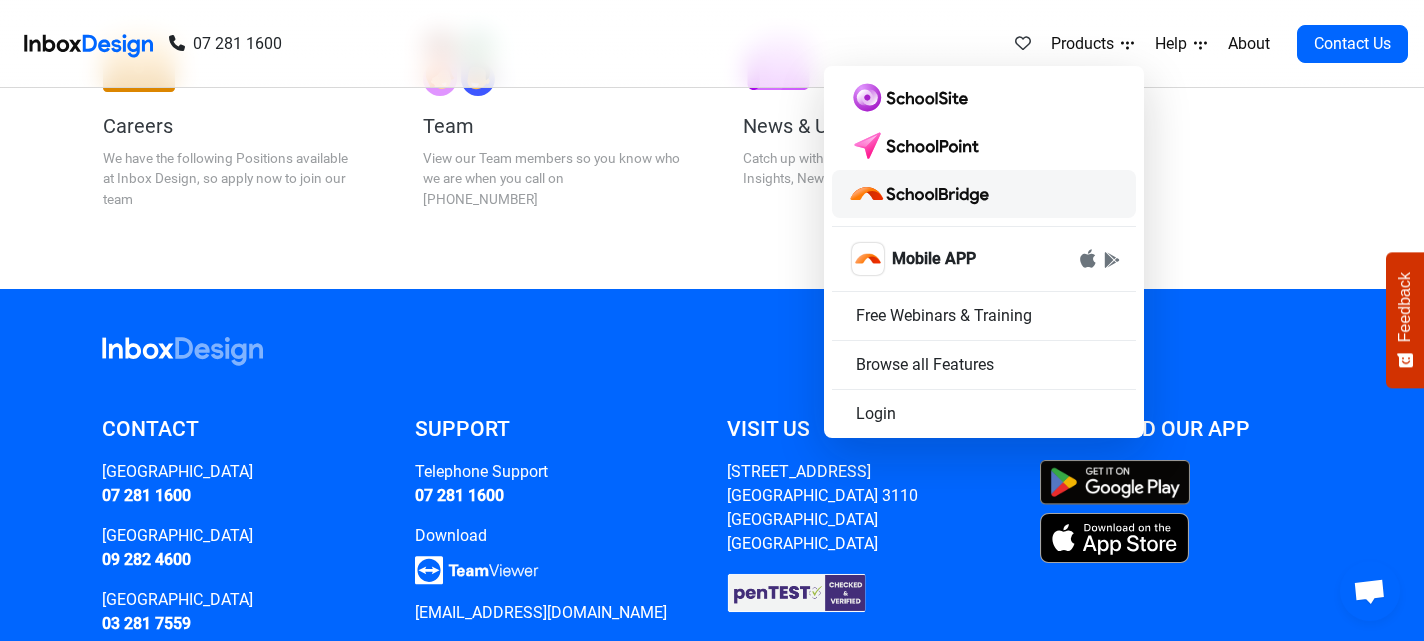 click at bounding box center [923, 194] 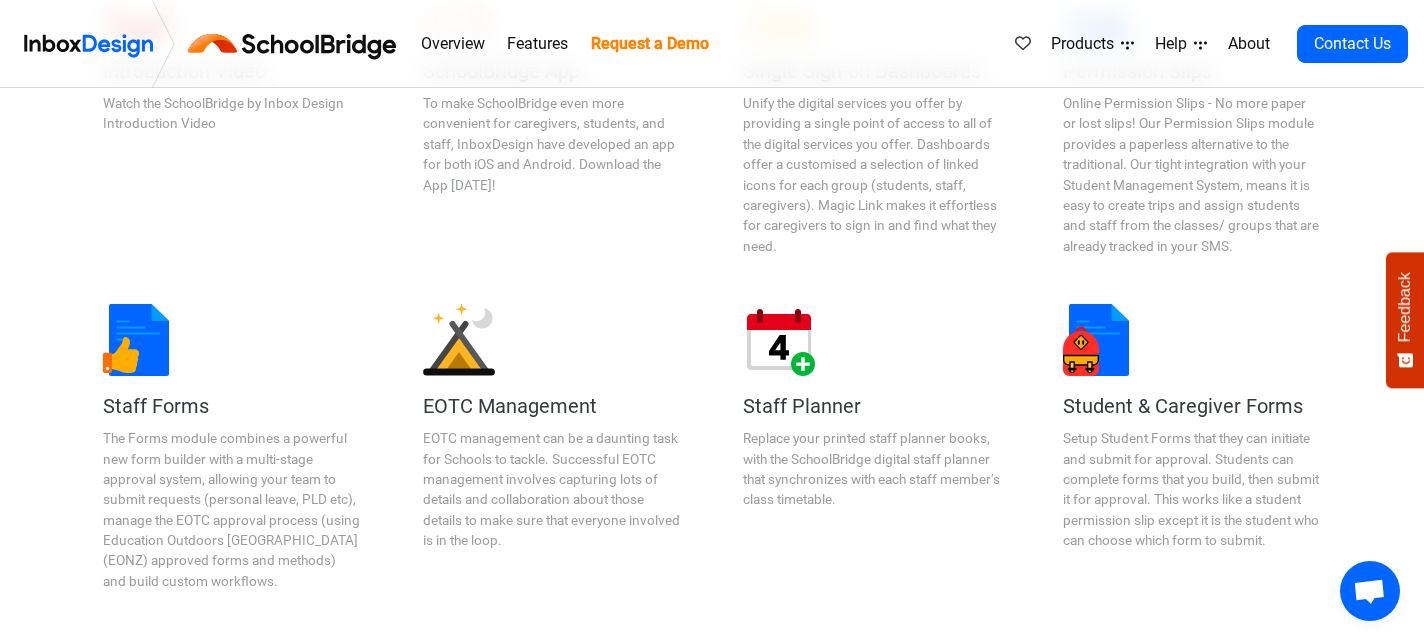 scroll, scrollTop: 794, scrollLeft: 0, axis: vertical 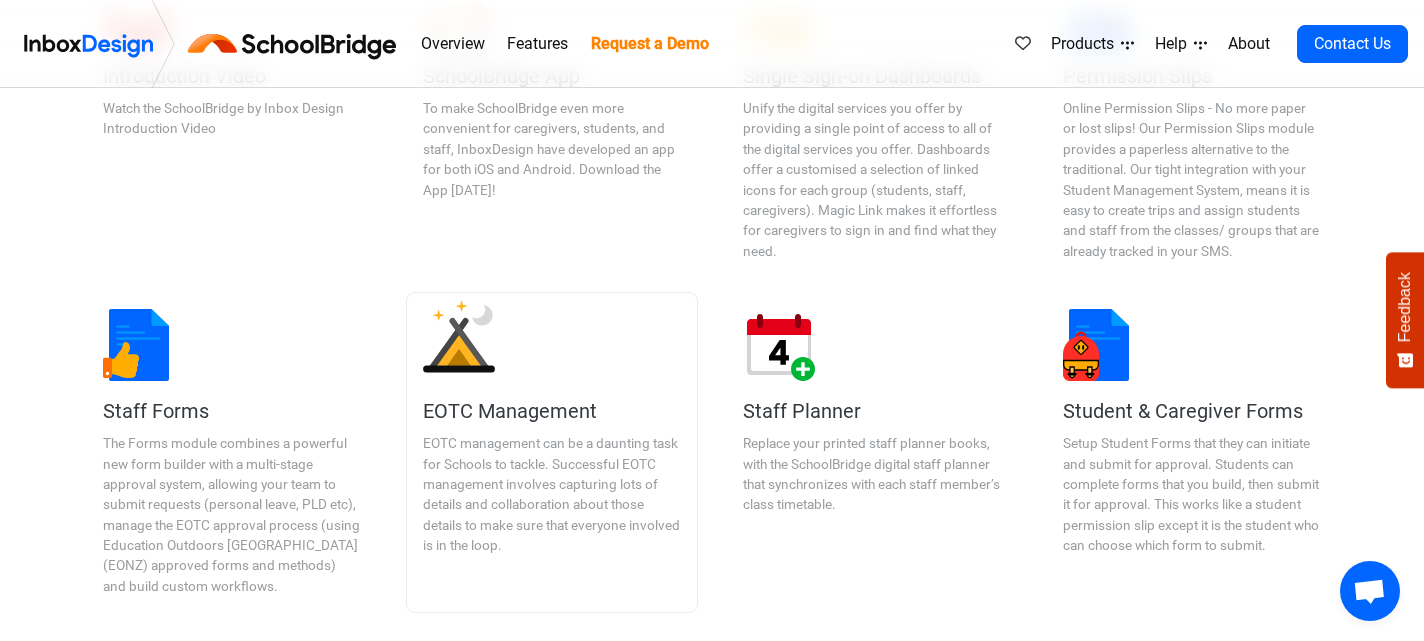click at bounding box center [459, 337] 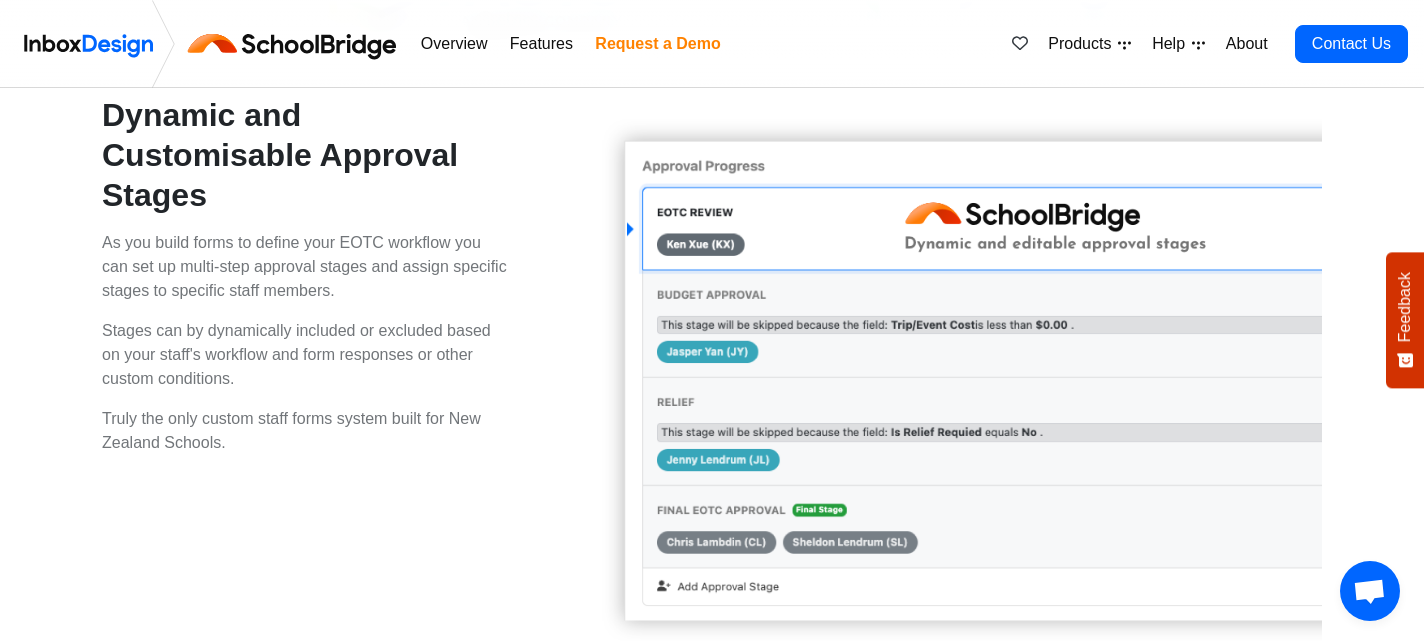 scroll, scrollTop: 2573, scrollLeft: 0, axis: vertical 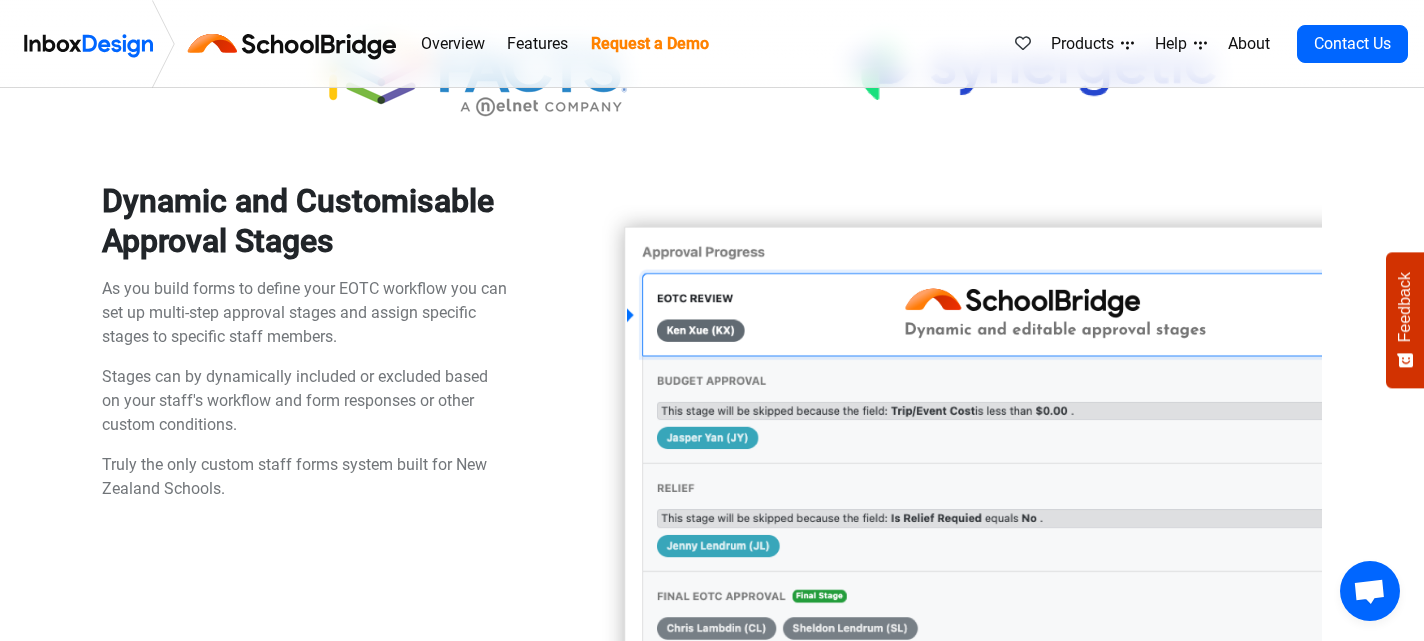 click on "Overview" at bounding box center [452, 44] 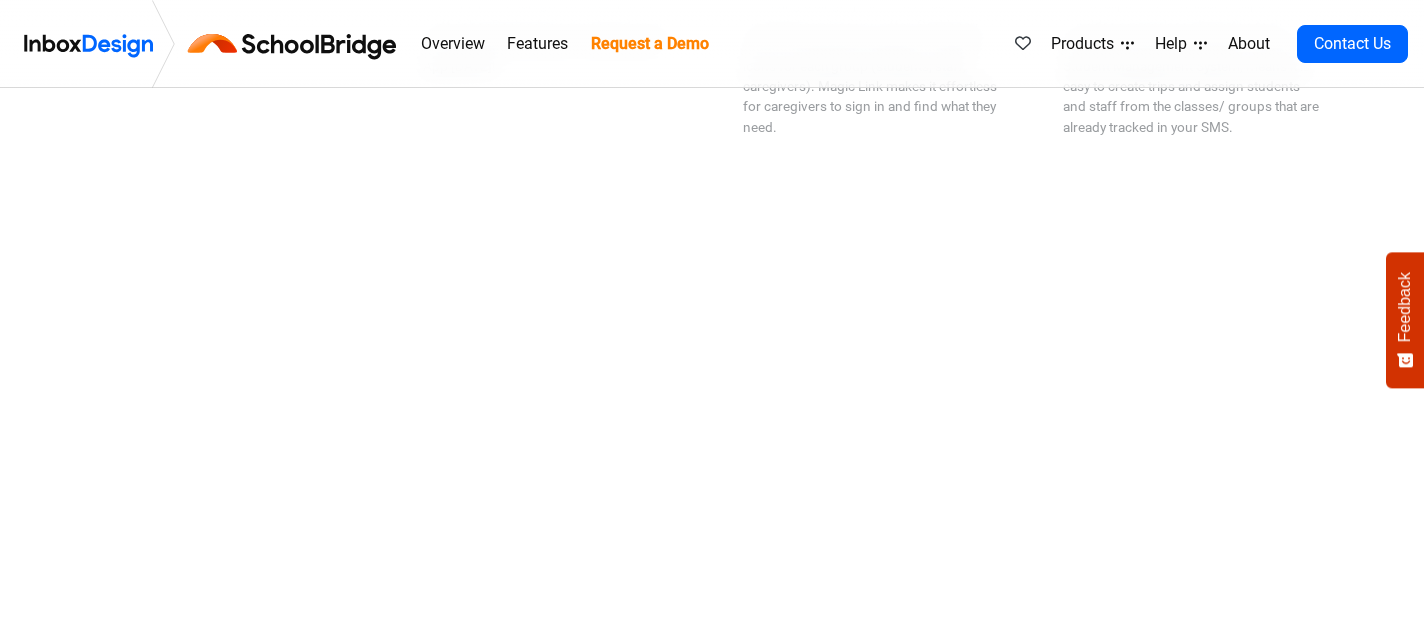 scroll, scrollTop: 0, scrollLeft: 0, axis: both 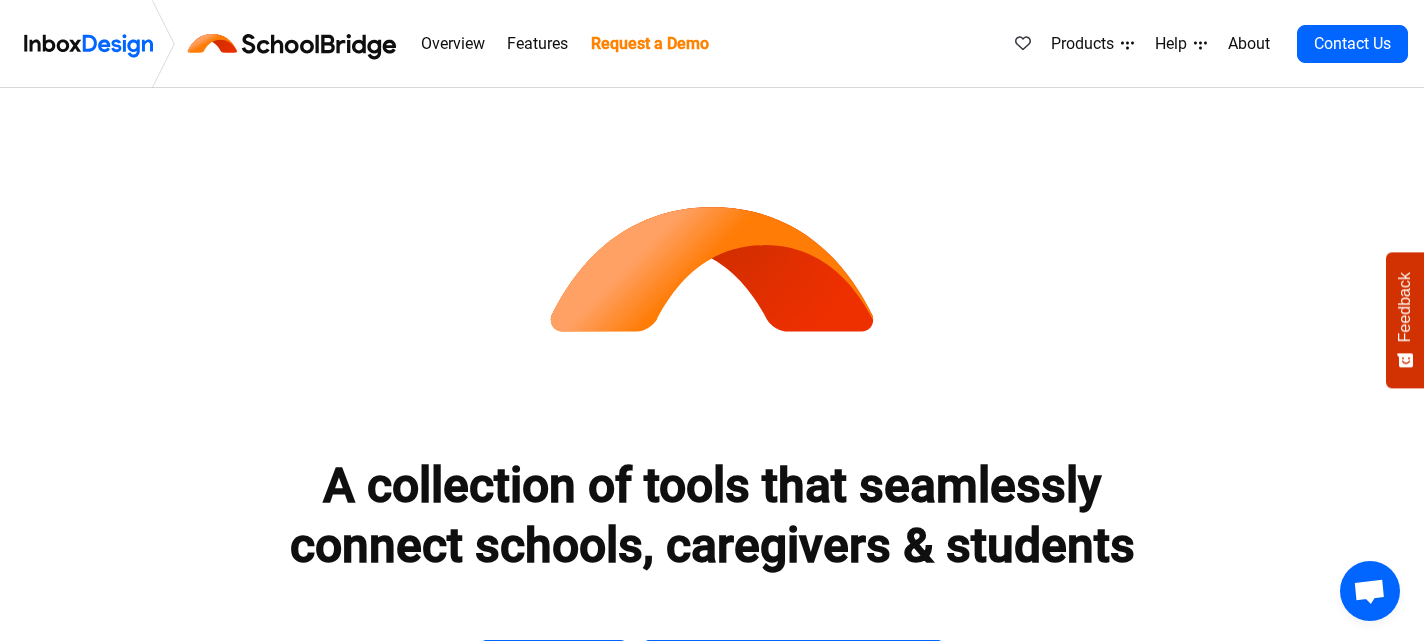 click on "Features" at bounding box center (538, 44) 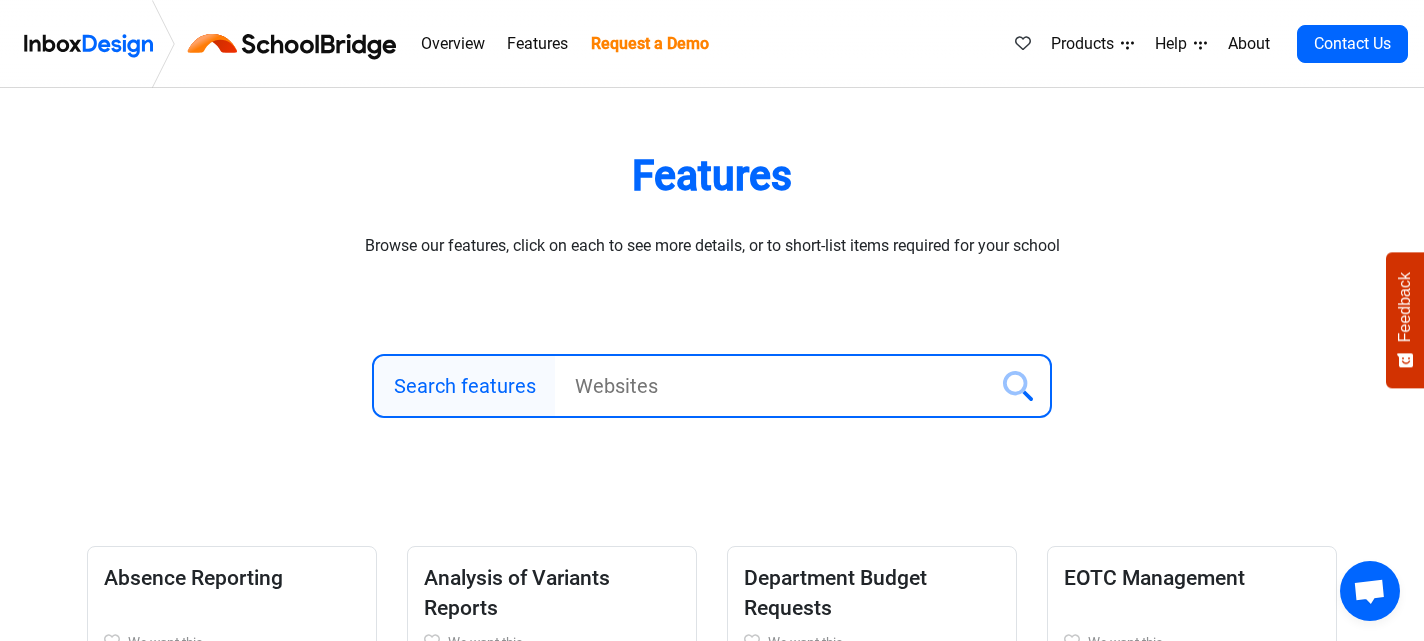 scroll, scrollTop: 0, scrollLeft: 0, axis: both 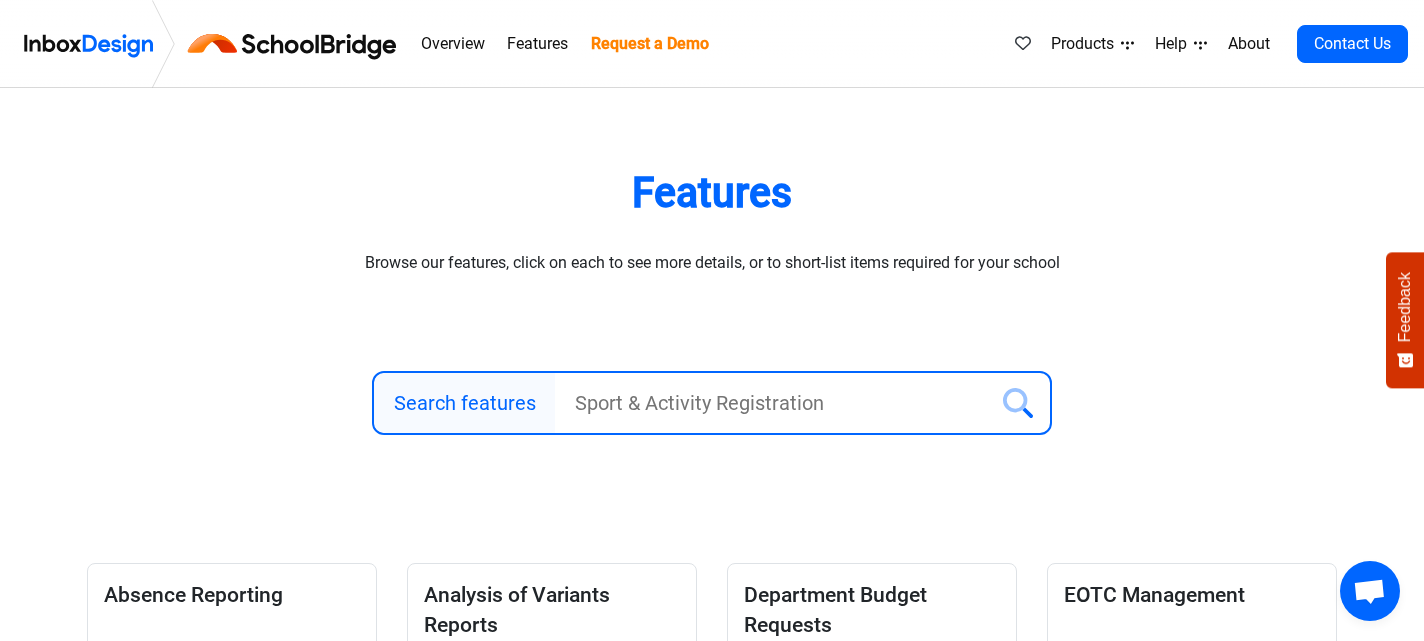 click on "About" at bounding box center [1248, 44] 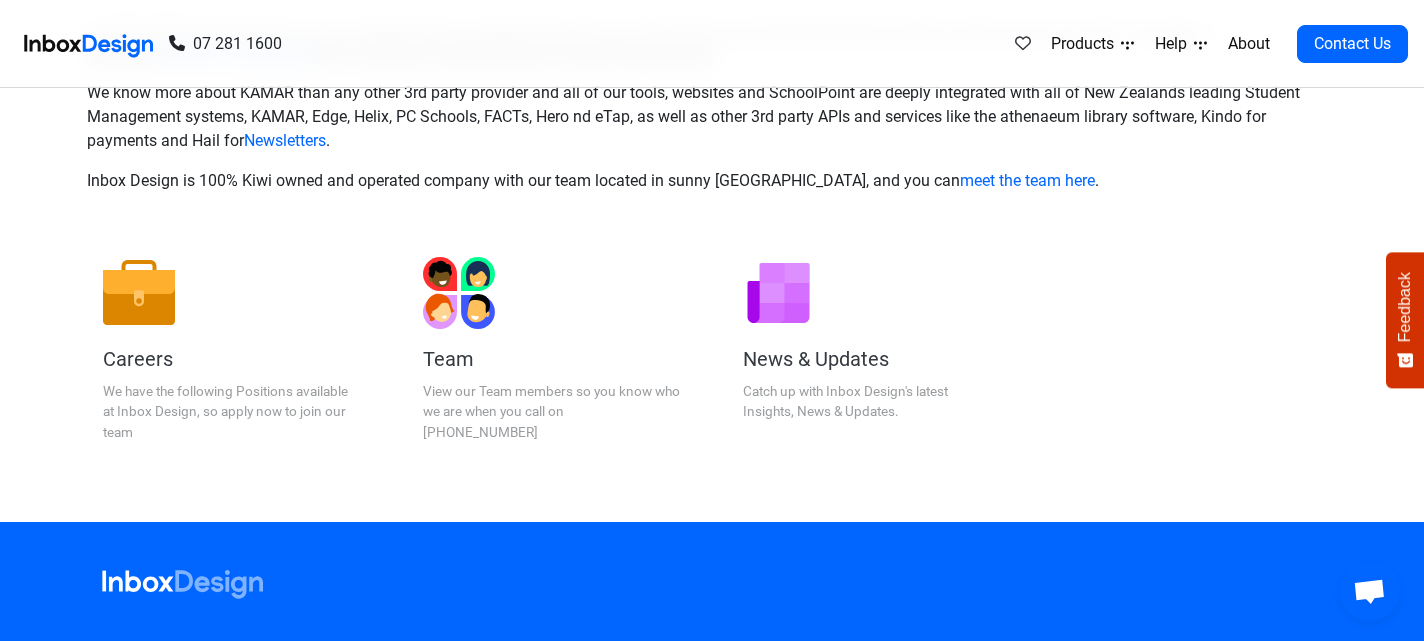 scroll, scrollTop: 0, scrollLeft: 0, axis: both 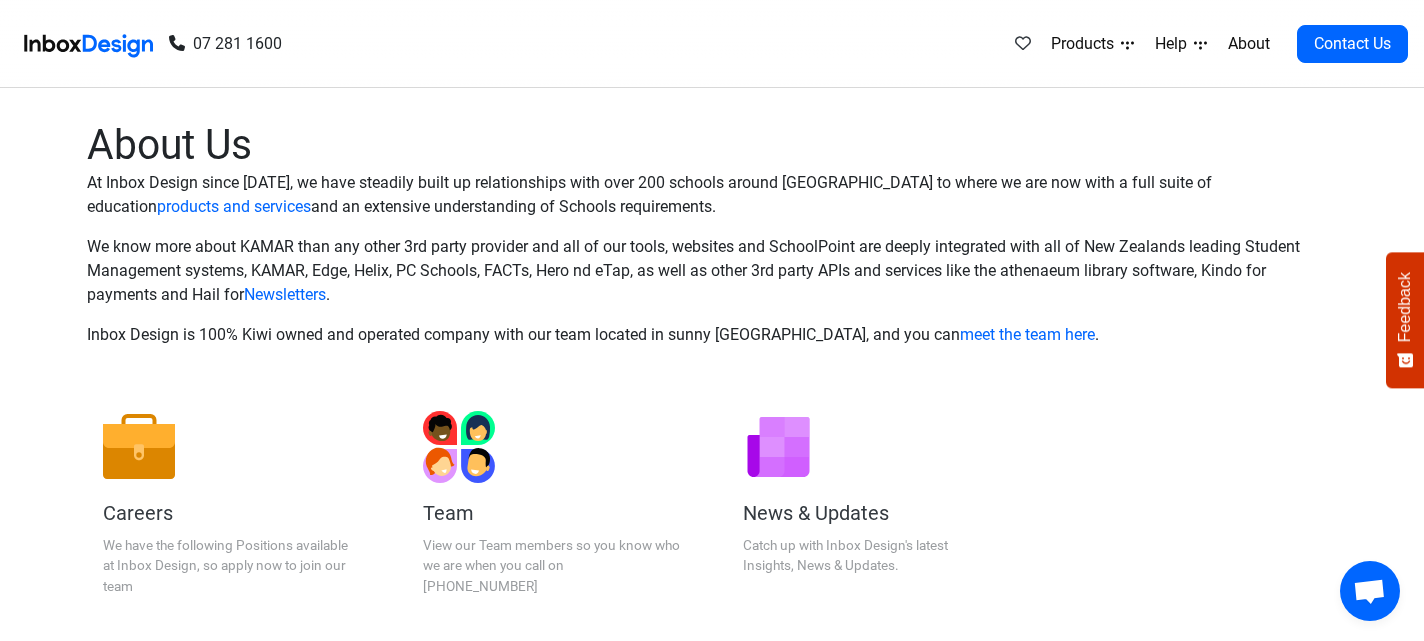 click on "Products" at bounding box center (1092, 44) 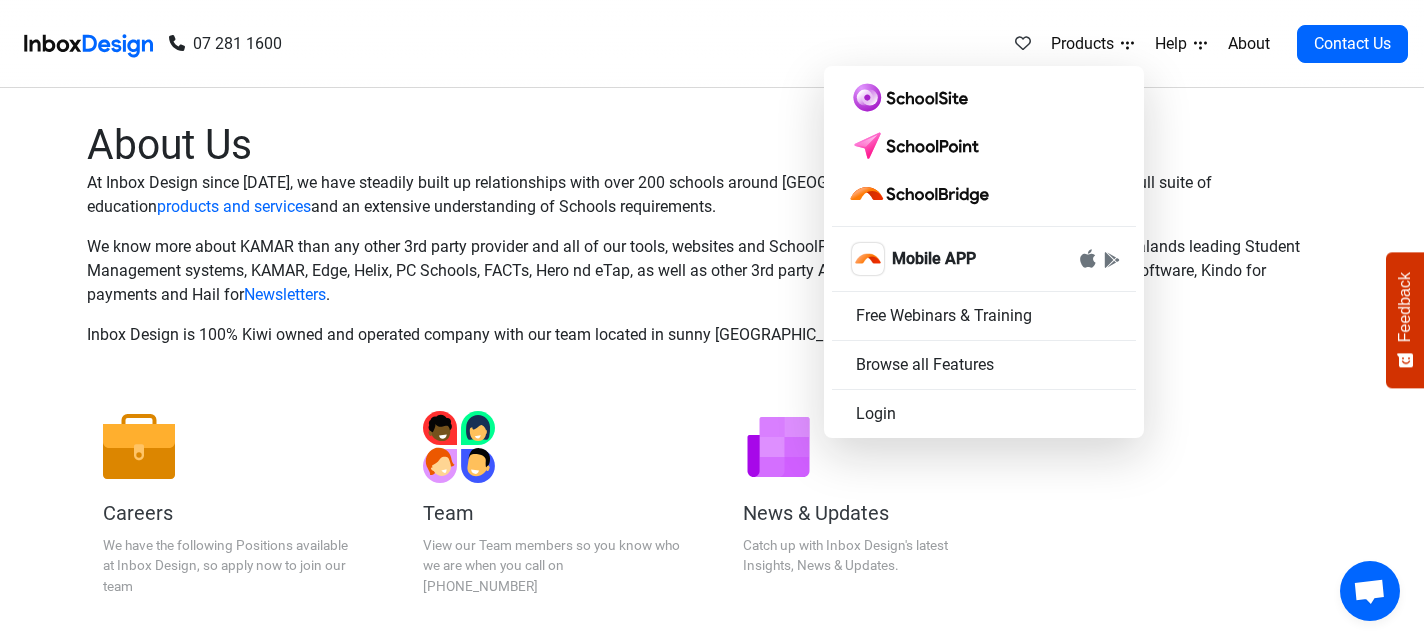 click on "About Us At Inbox Design since [DATE], we have steadily built up relationships with over 200 schools around [GEOGRAPHIC_DATA] to where we are now with a full suite of education  products and services  and an extensive understanding of Schools requirements. We know more about KAMAR than any other 3rd party provider and all of our tools, websites and SchoolPoint are deeply integrated with all of New Zealands leading Student Management systems, KAMAR, Edge, Helix, PC Schools, FACTs, Hero nd eTap, as well as other 3rd party APIs and services like the athenaeum library software, Kindo for payments and Hail for  Newsletters . Inbox Design is 100% Kiwi owned and operated company with our team located in sunny [GEOGRAPHIC_DATA], and you can  meet the team here ." at bounding box center [712, 241] 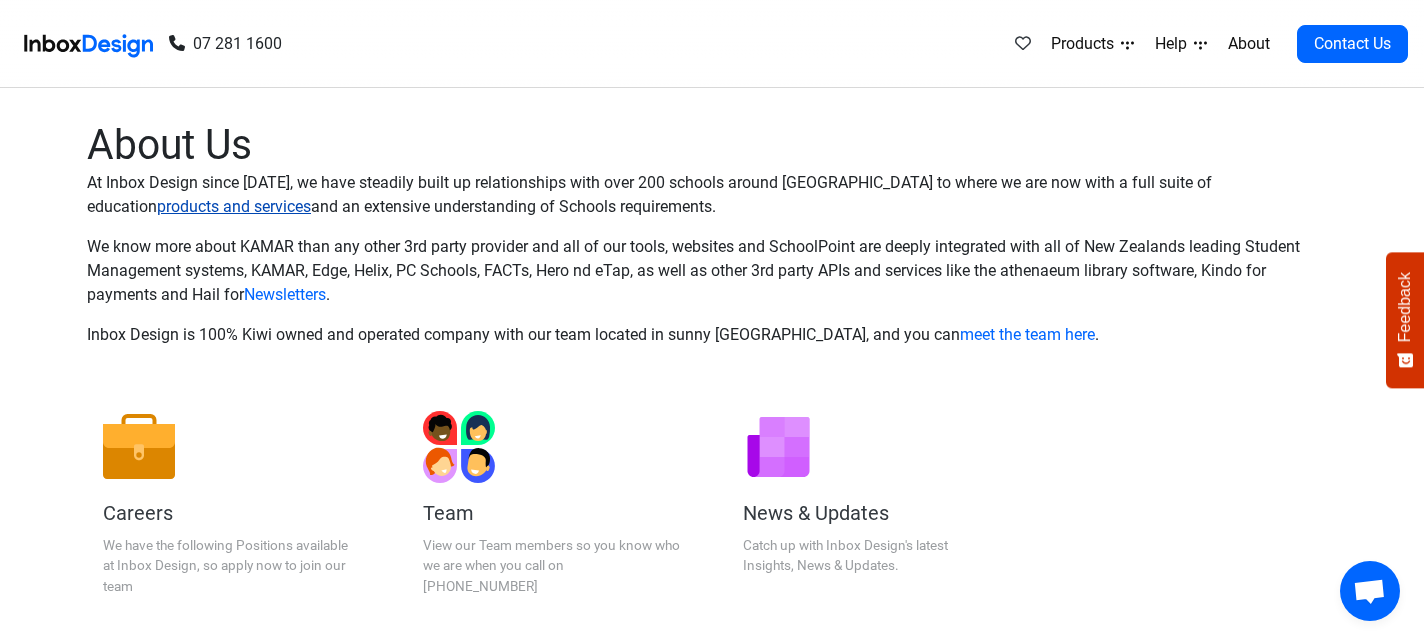 click on "products and services" at bounding box center (234, 206) 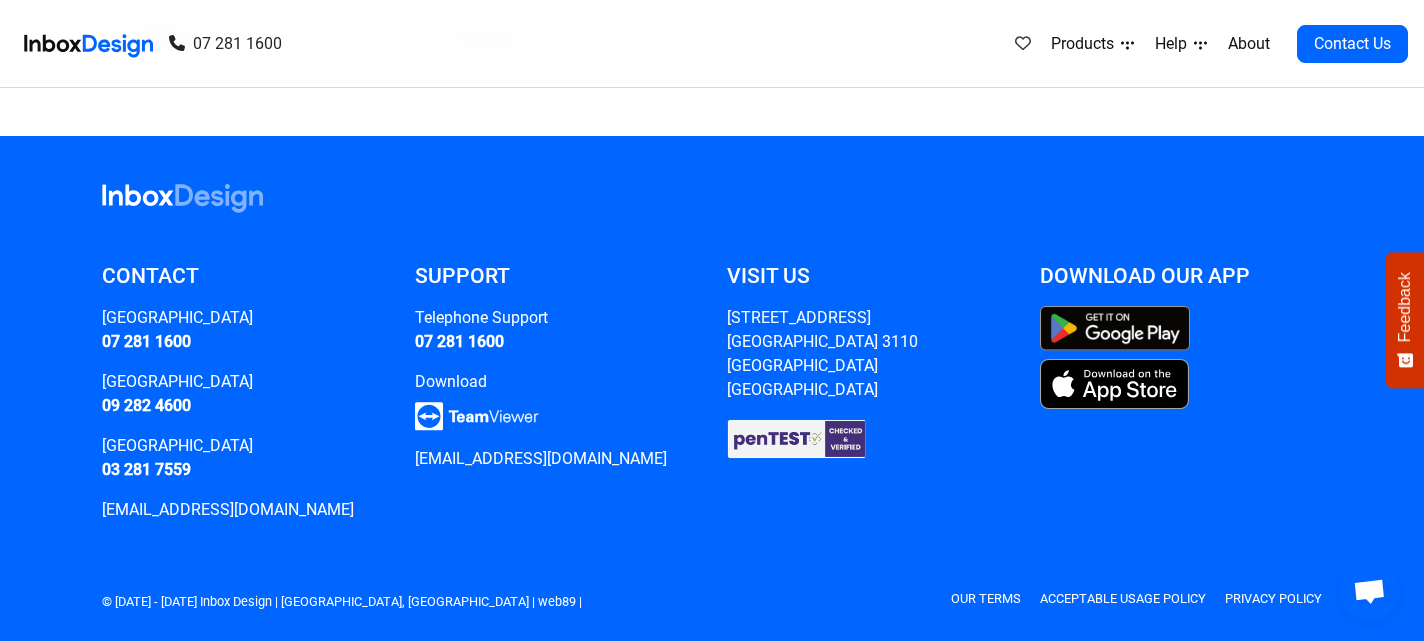 scroll, scrollTop: 2464, scrollLeft: 0, axis: vertical 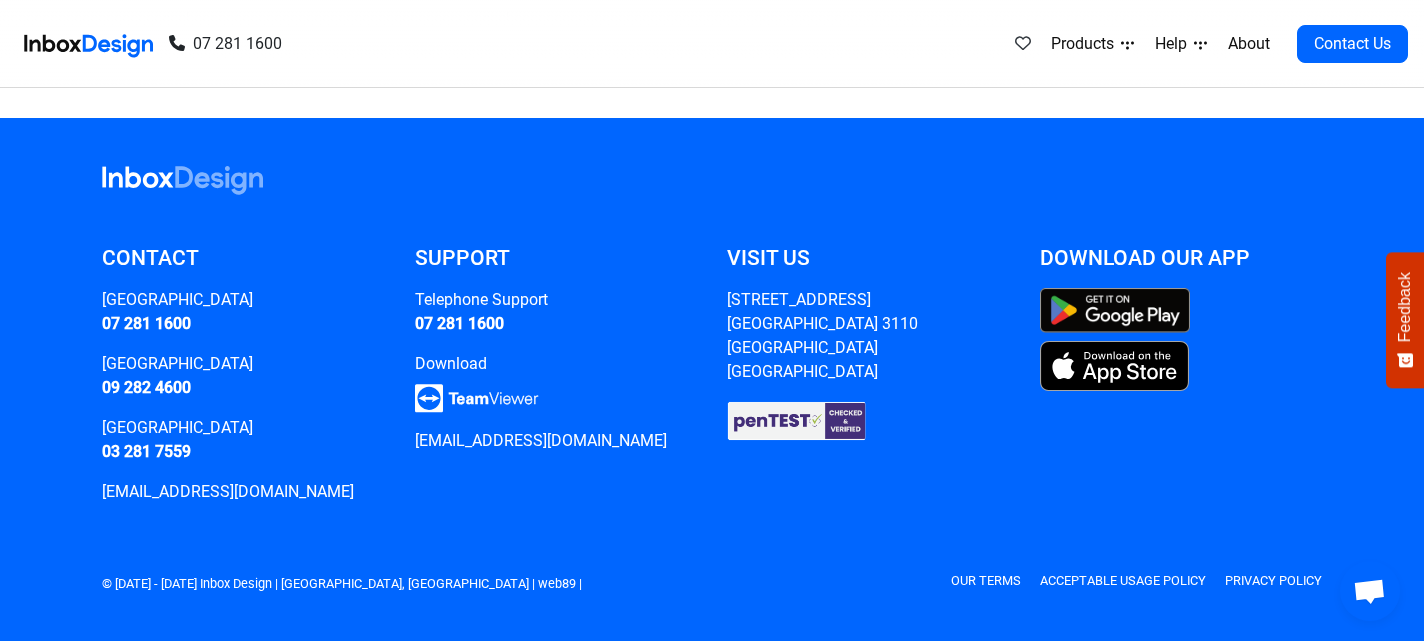 click at bounding box center (182, 180) 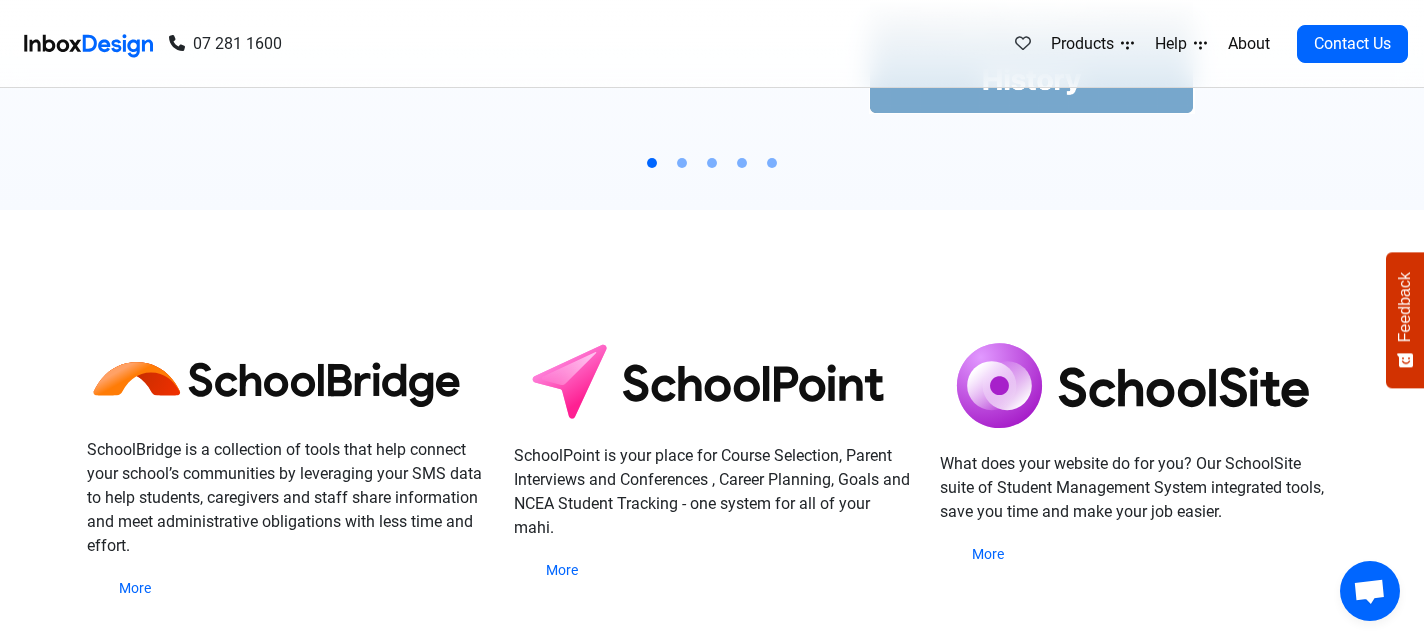 scroll, scrollTop: 404, scrollLeft: 0, axis: vertical 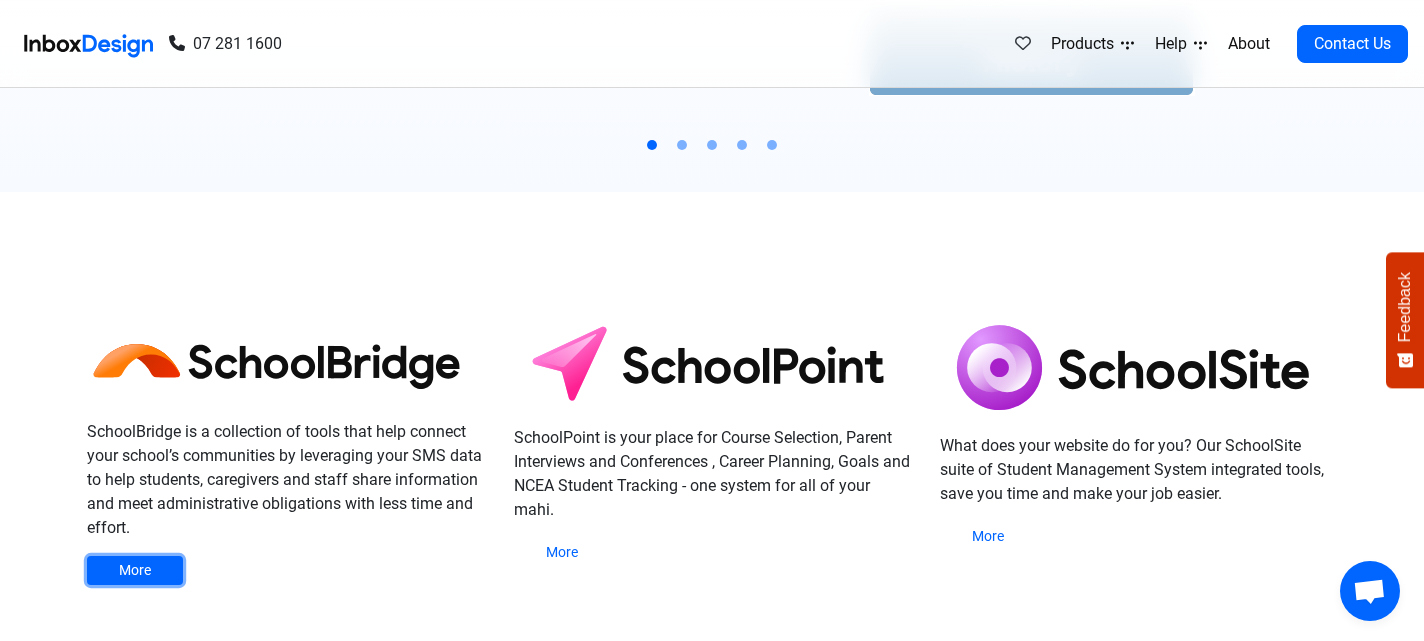 click on "More" at bounding box center (135, 570) 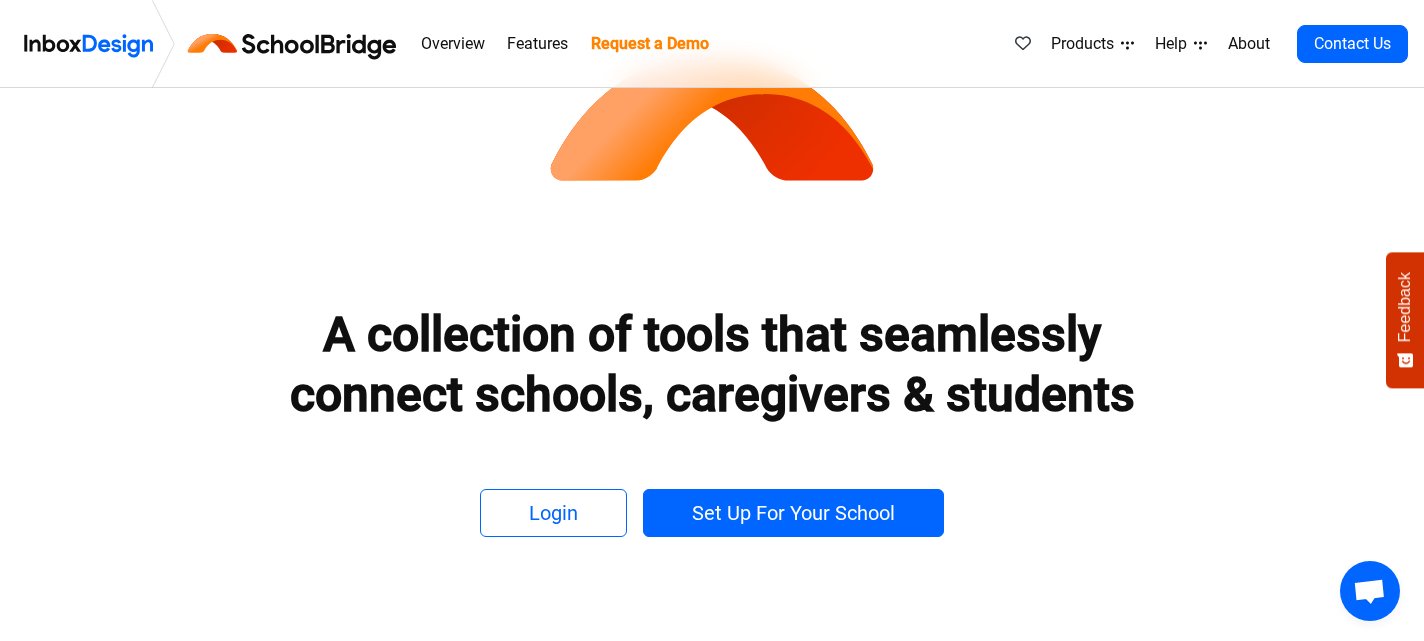 scroll, scrollTop: 0, scrollLeft: 0, axis: both 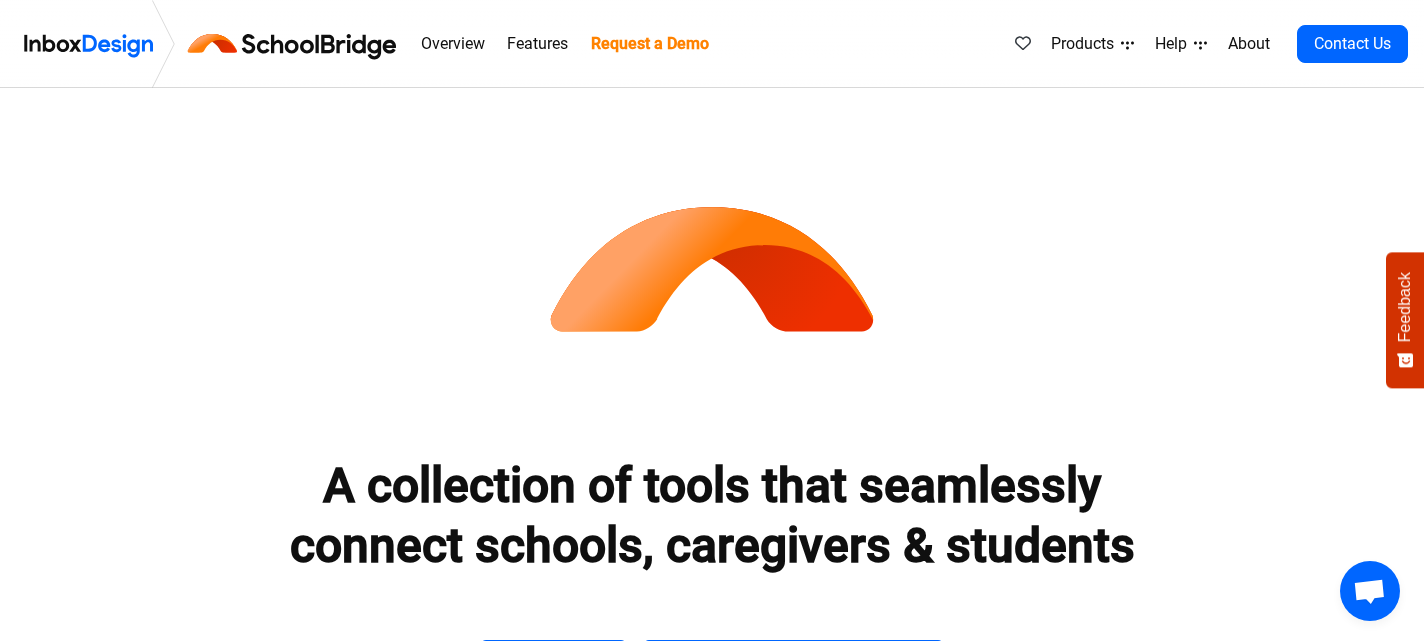 click on "Features" at bounding box center (538, 44) 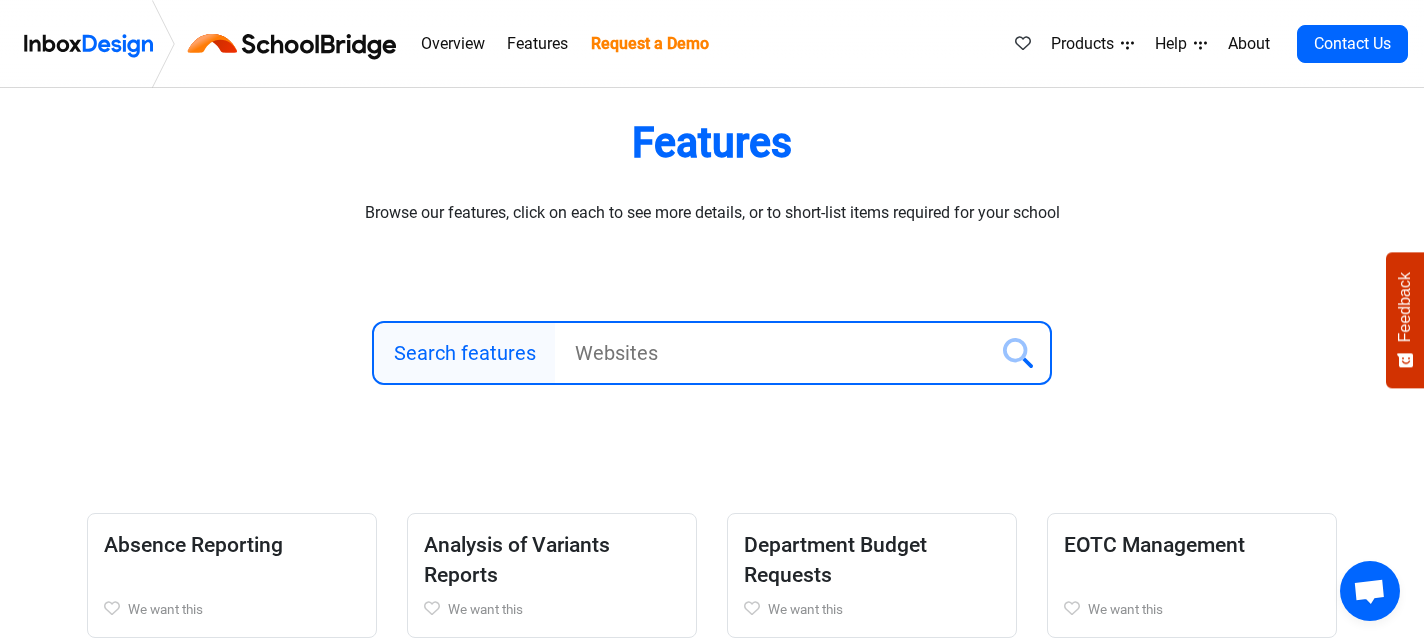 scroll, scrollTop: 0, scrollLeft: 0, axis: both 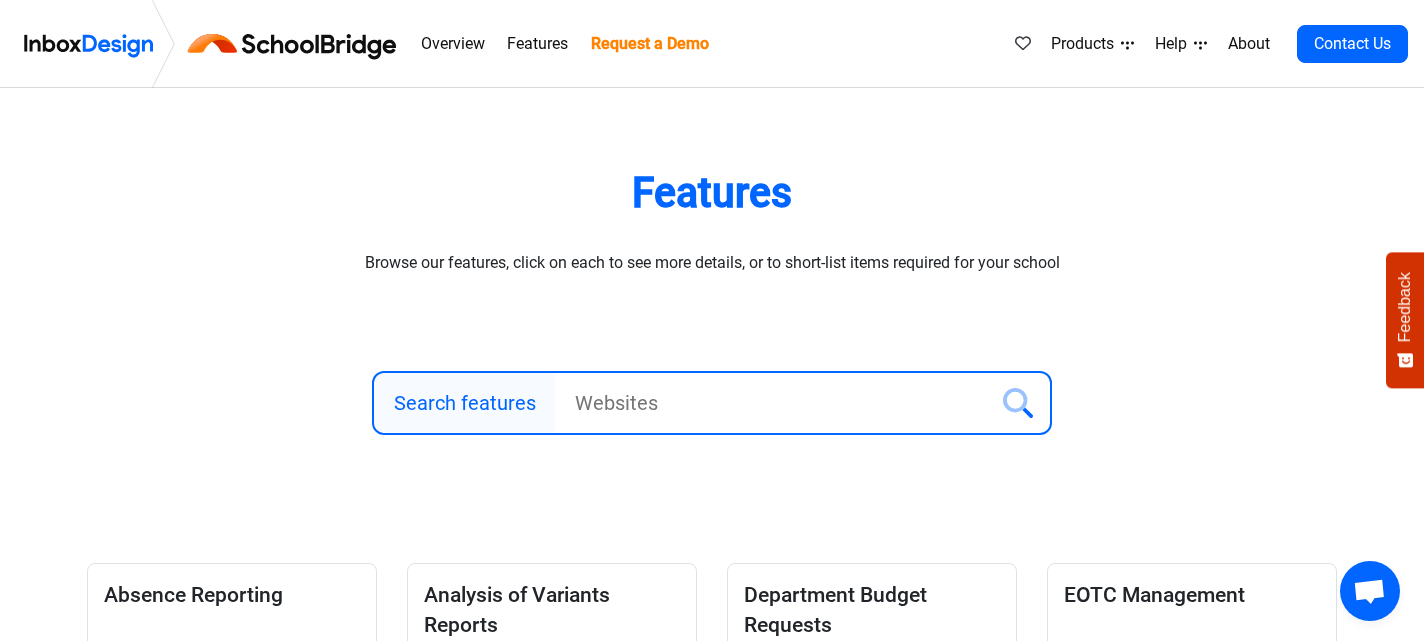 click on "Overview" at bounding box center [452, 44] 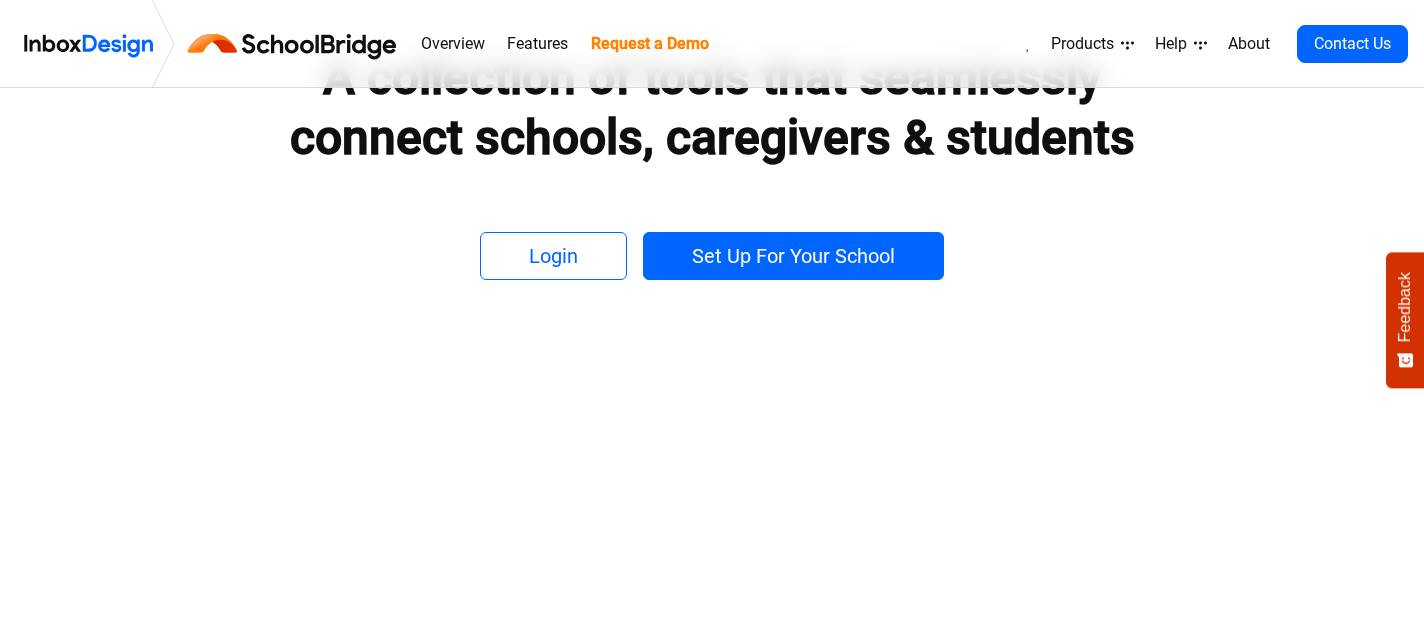 scroll, scrollTop: 410, scrollLeft: 0, axis: vertical 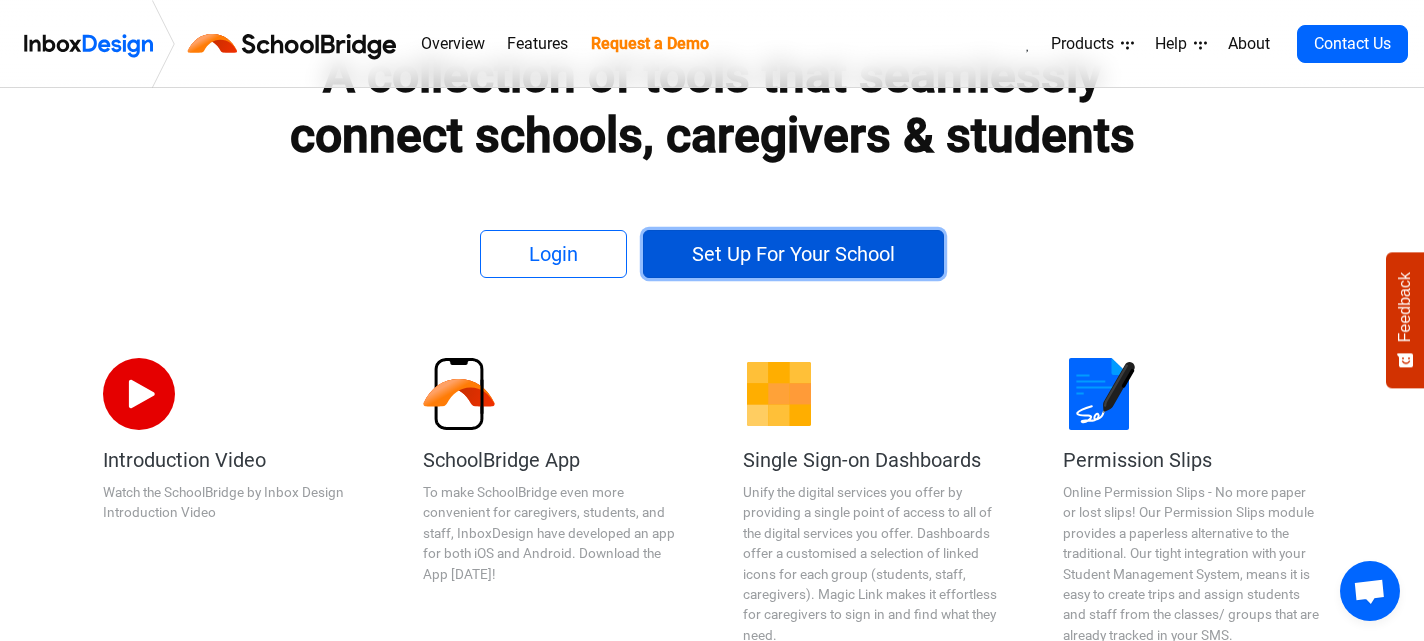 click on "Set Up For Your School" at bounding box center (793, 254) 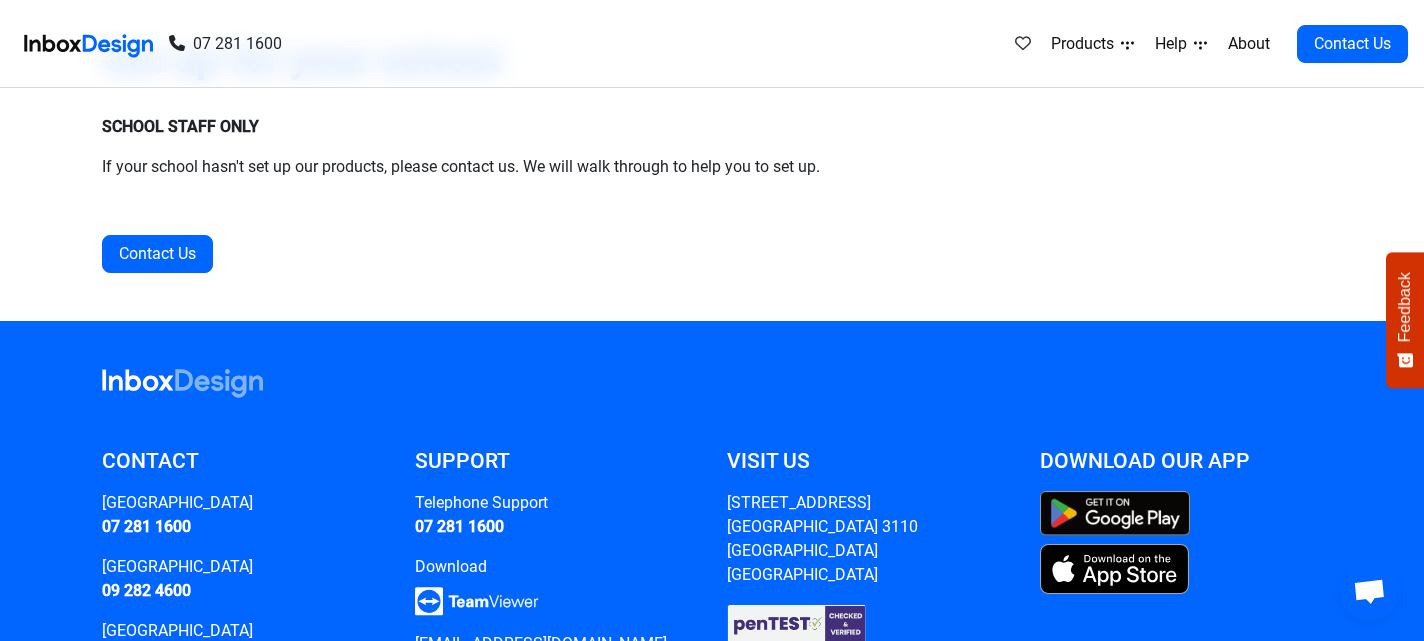 scroll, scrollTop: 0, scrollLeft: 0, axis: both 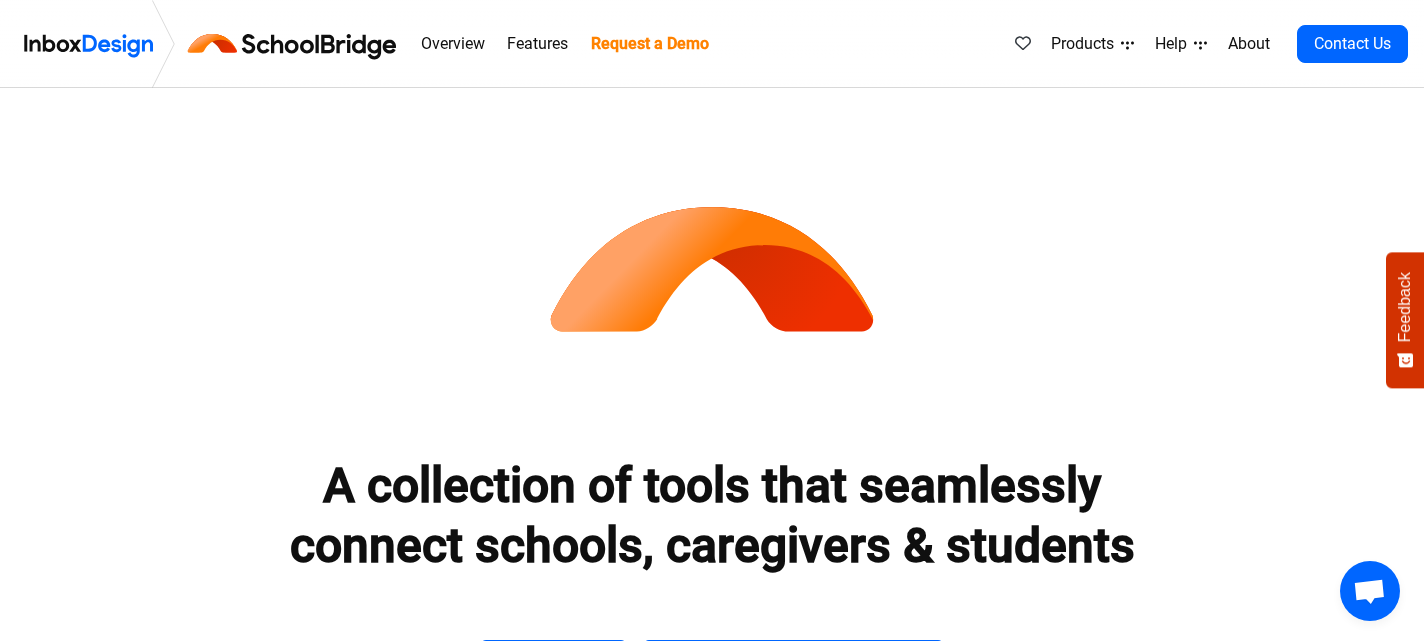 click at bounding box center [88, 43] 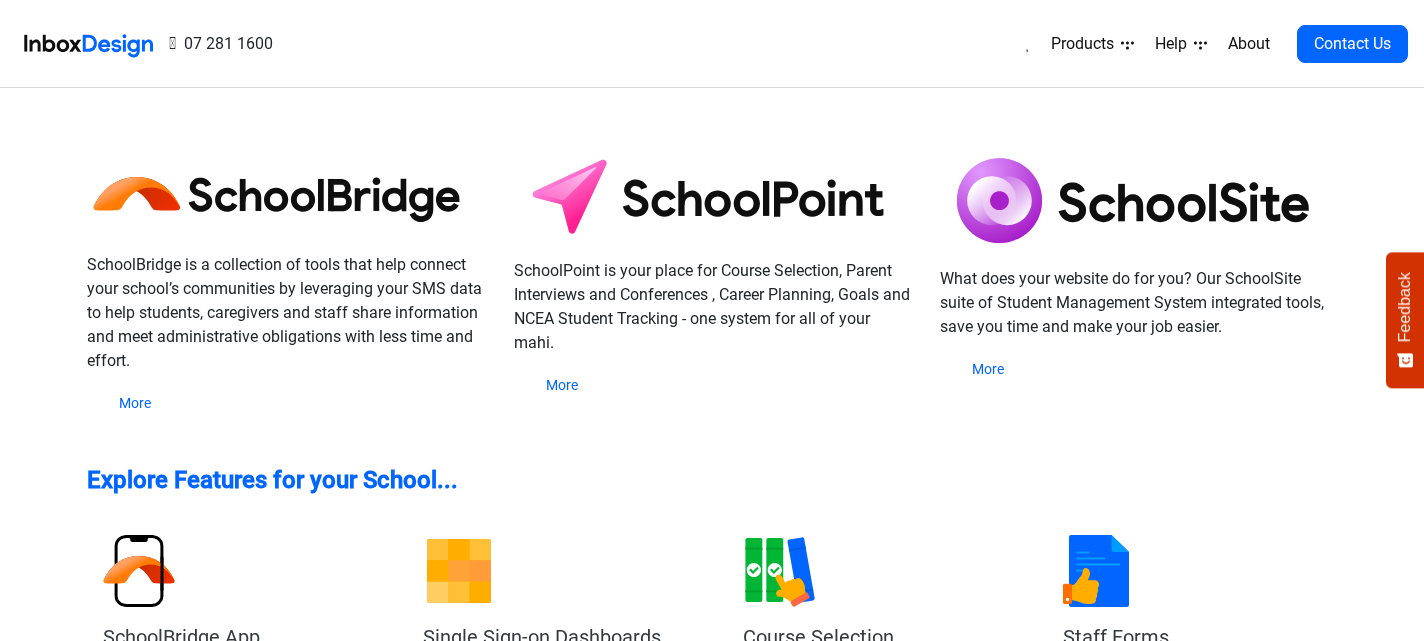 scroll, scrollTop: 612, scrollLeft: 0, axis: vertical 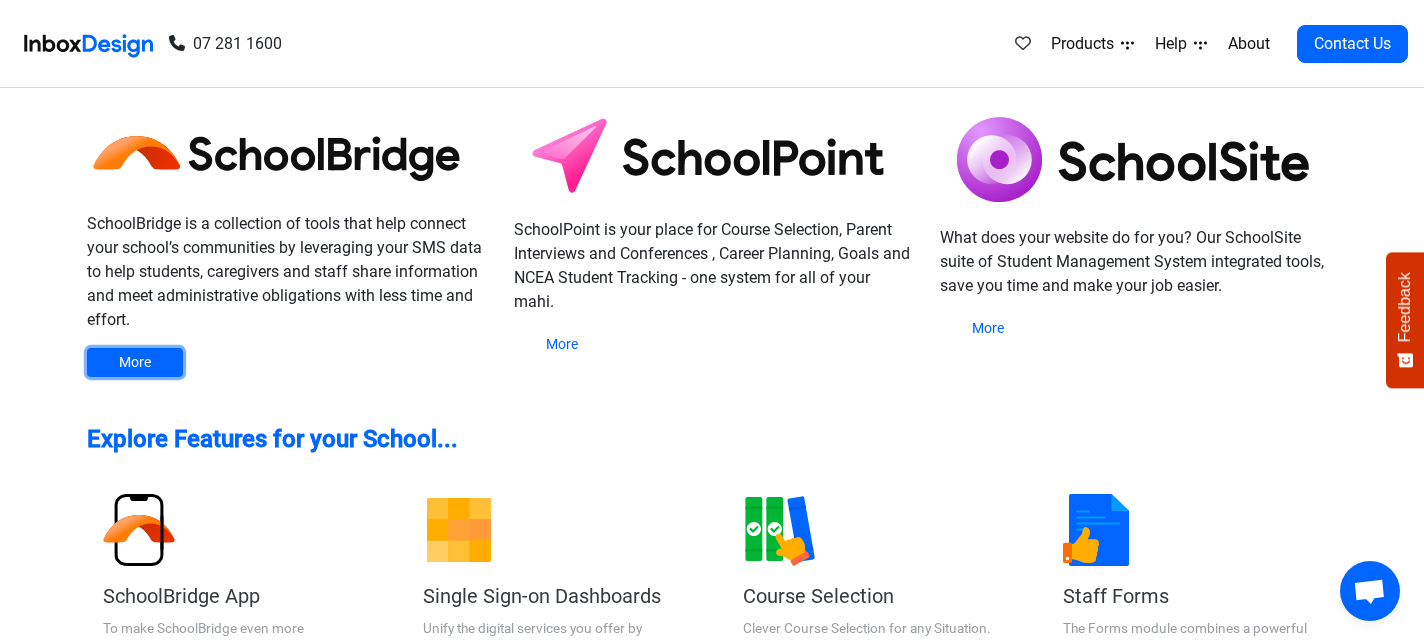 click on "More" at bounding box center (135, 362) 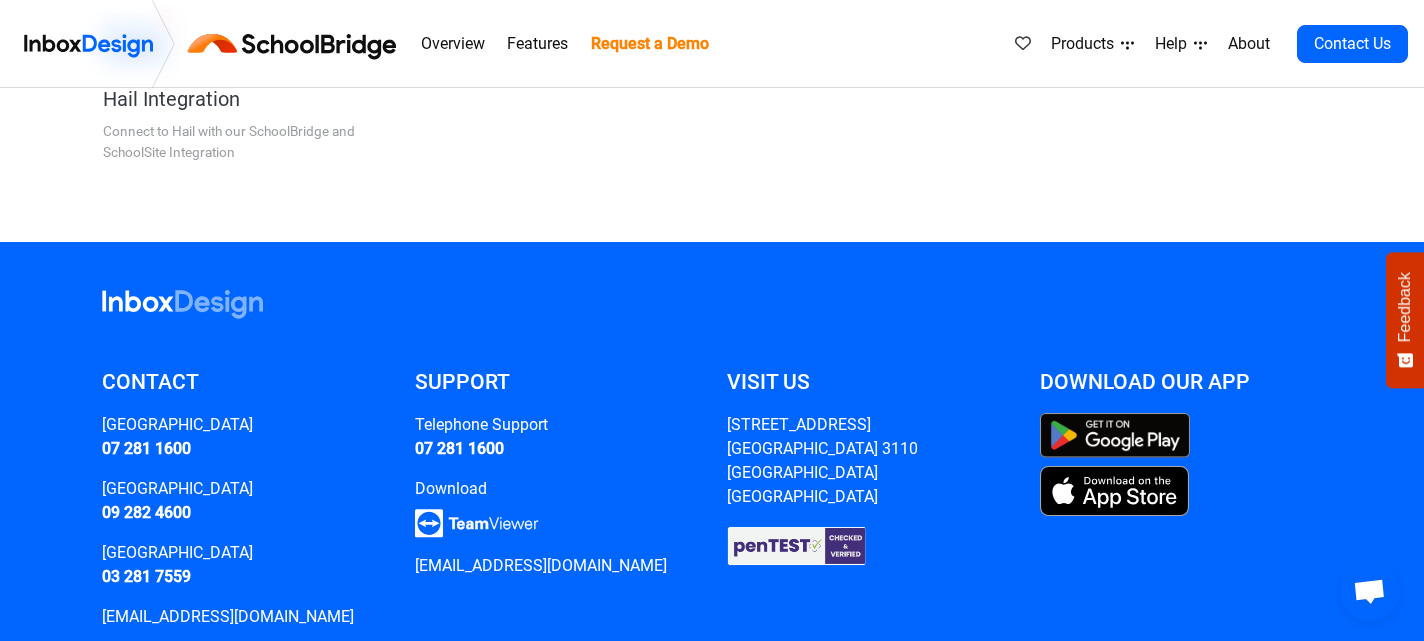scroll, scrollTop: 2243, scrollLeft: 0, axis: vertical 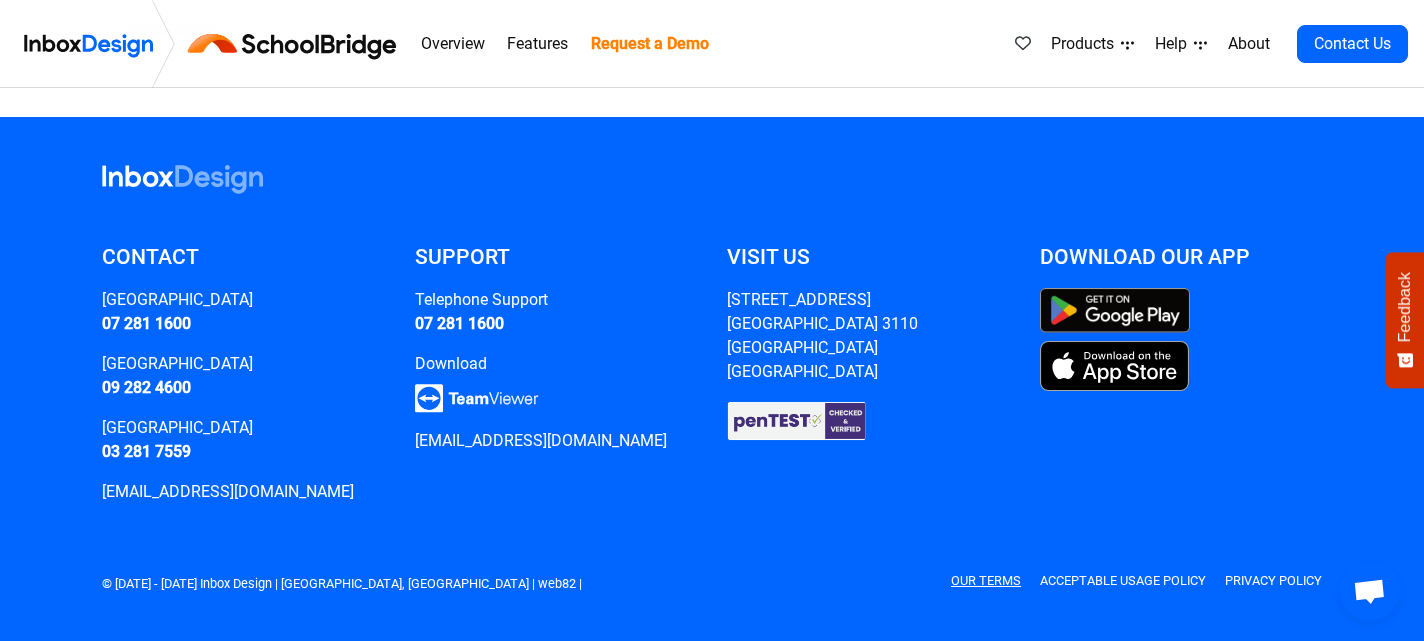click on "Our Terms" at bounding box center (986, 580) 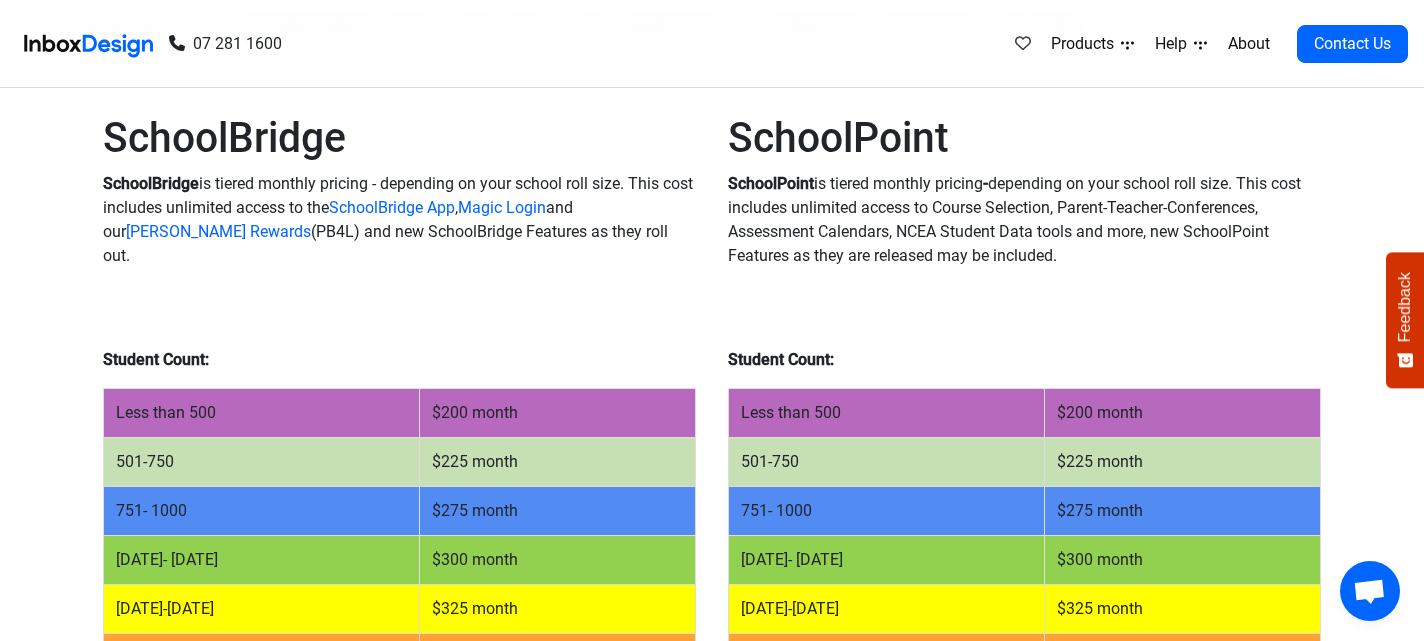 scroll, scrollTop: 1306, scrollLeft: 0, axis: vertical 